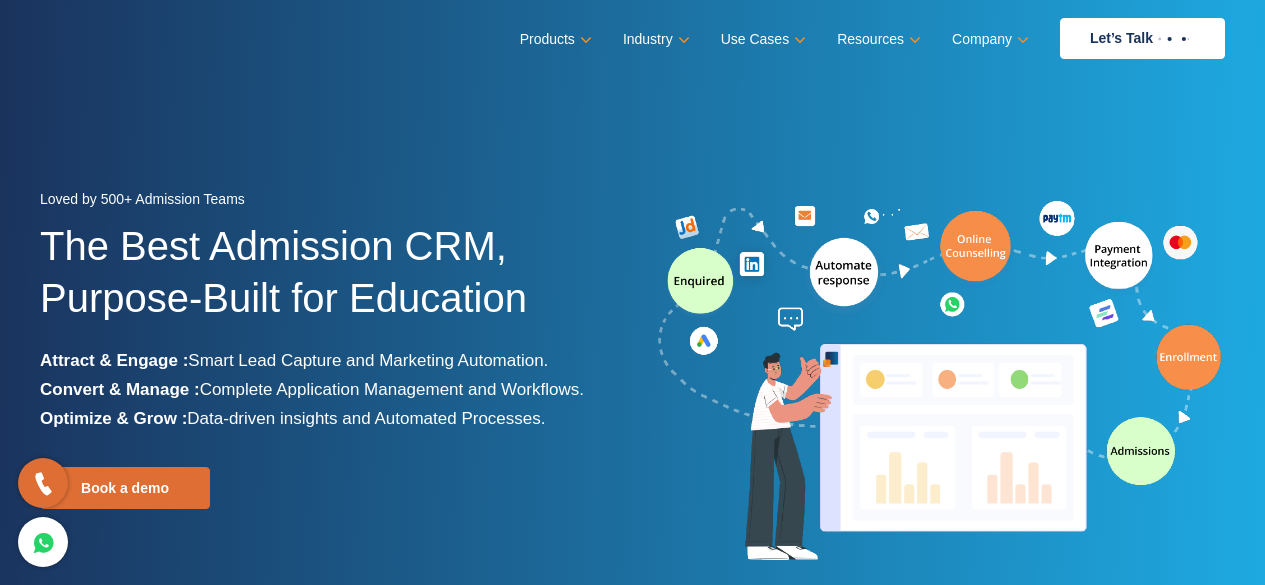 scroll, scrollTop: 0, scrollLeft: 0, axis: both 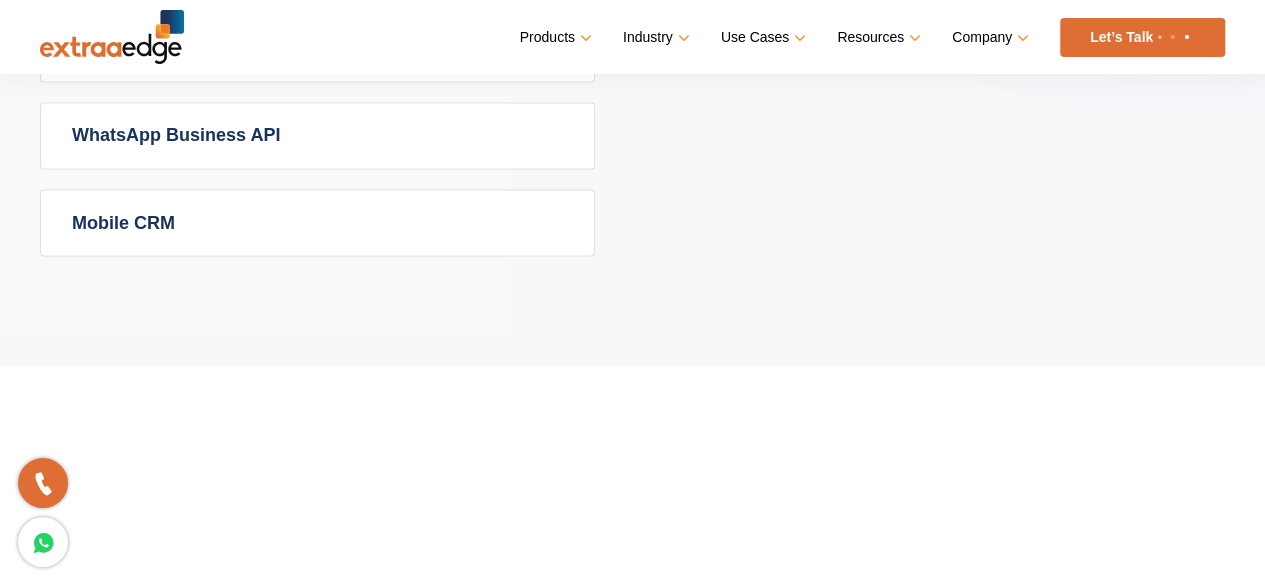 click on "Mobile CRM" at bounding box center (317, 222) 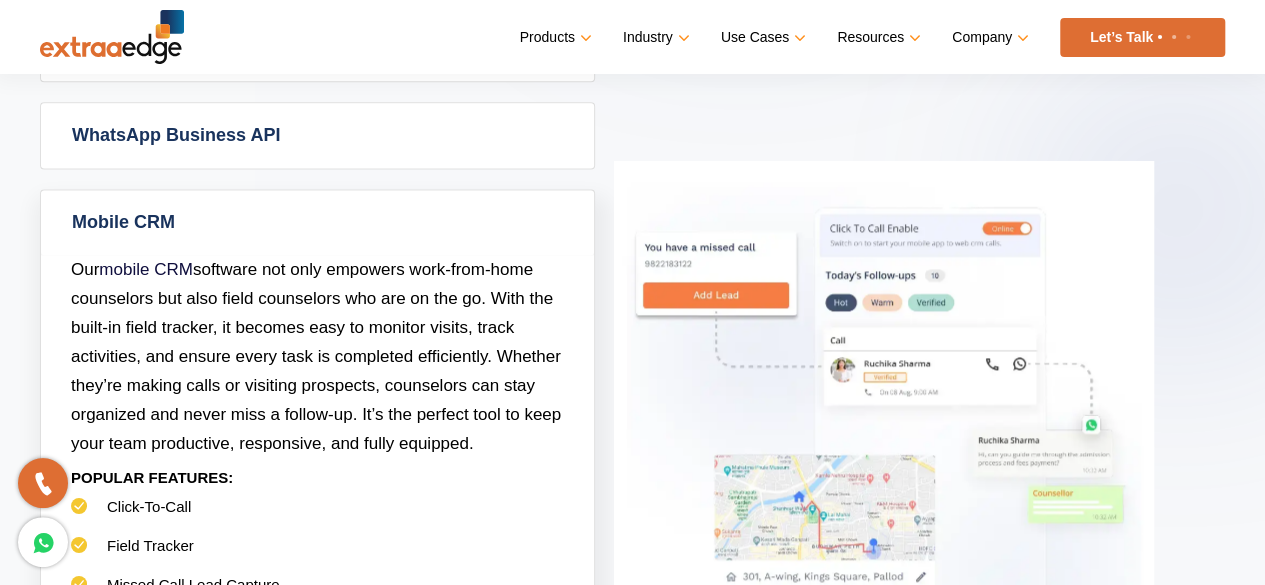 scroll, scrollTop: 994, scrollLeft: 0, axis: vertical 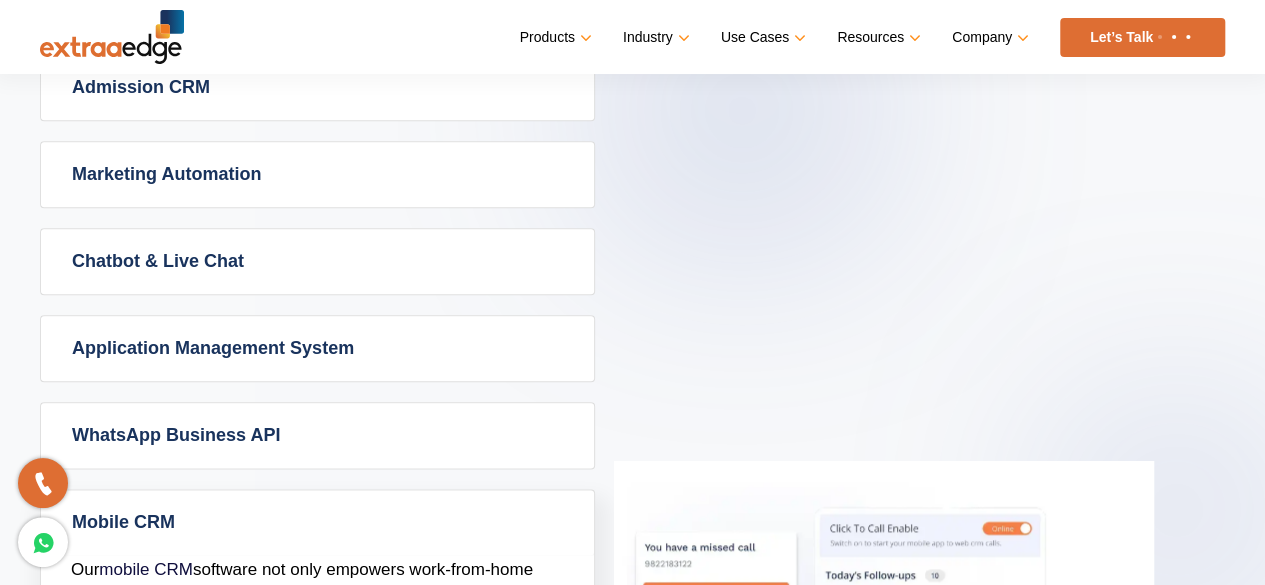 click on "Application Management System" at bounding box center (317, 348) 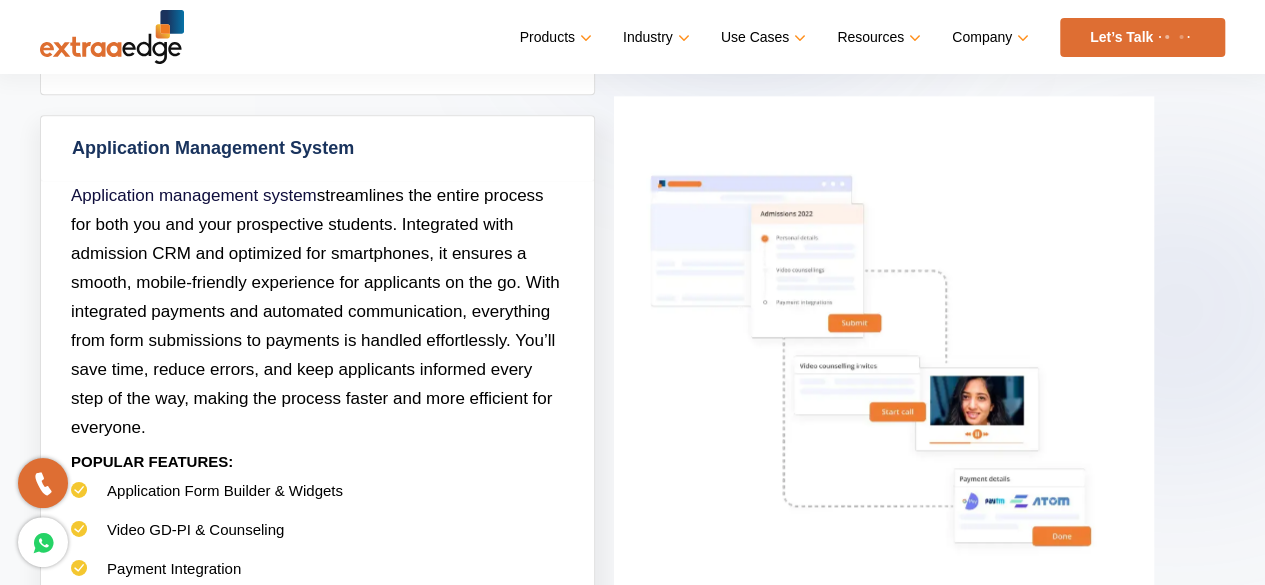 scroll, scrollTop: 894, scrollLeft: 0, axis: vertical 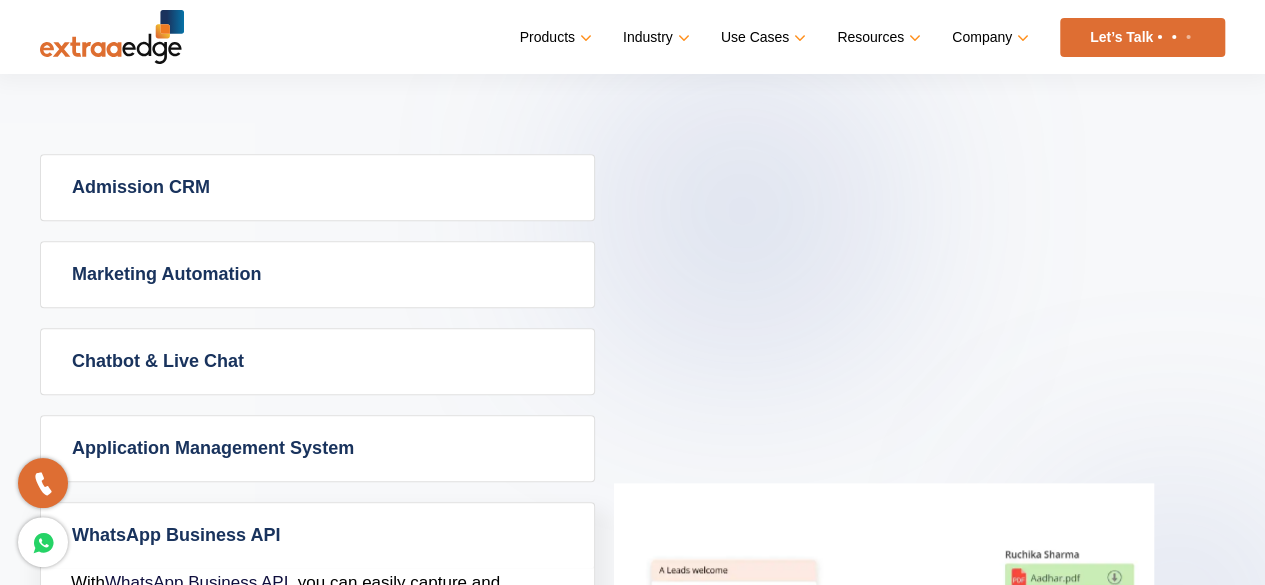 click on "Admission CRM" at bounding box center [317, 187] 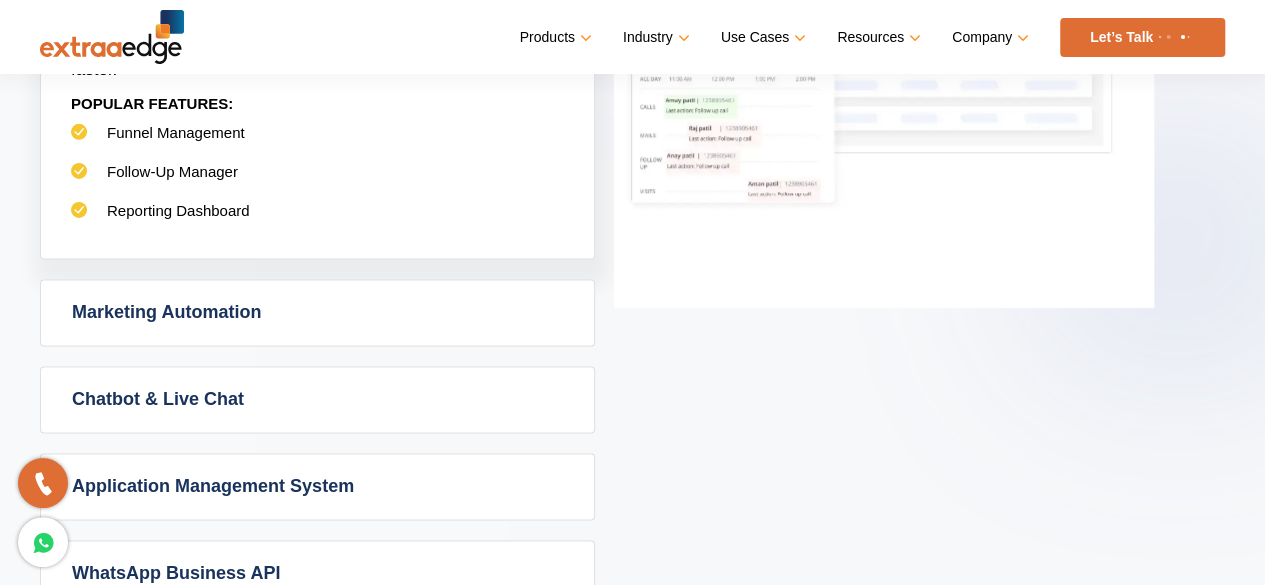 scroll, scrollTop: 1294, scrollLeft: 0, axis: vertical 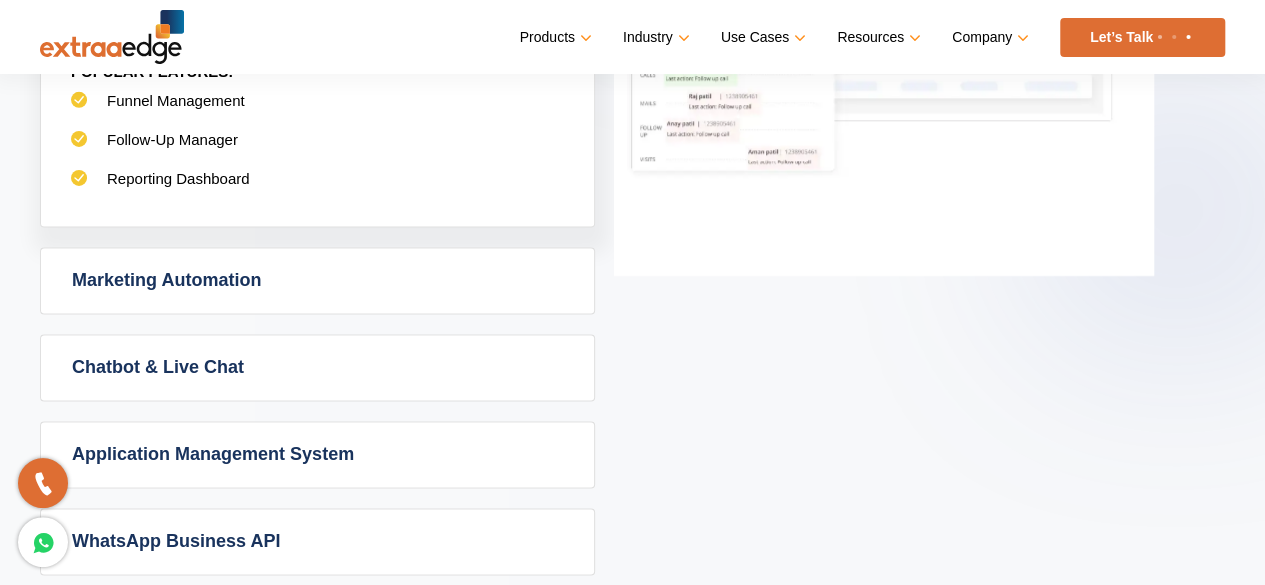 click on "Marketing Automation" at bounding box center [317, 280] 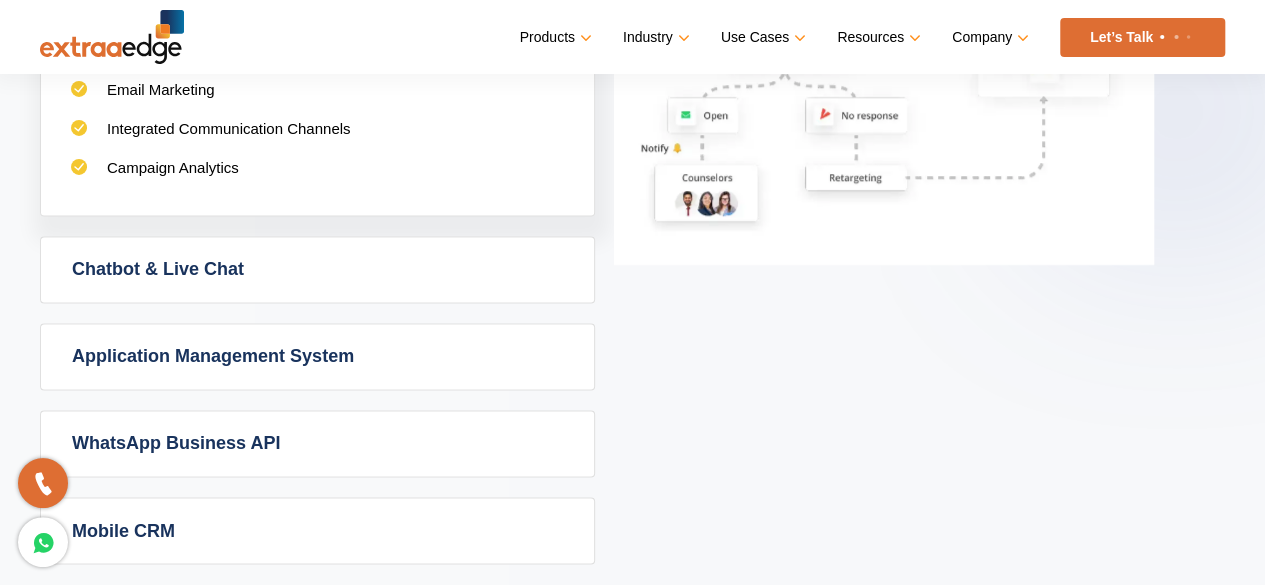 scroll, scrollTop: 1394, scrollLeft: 0, axis: vertical 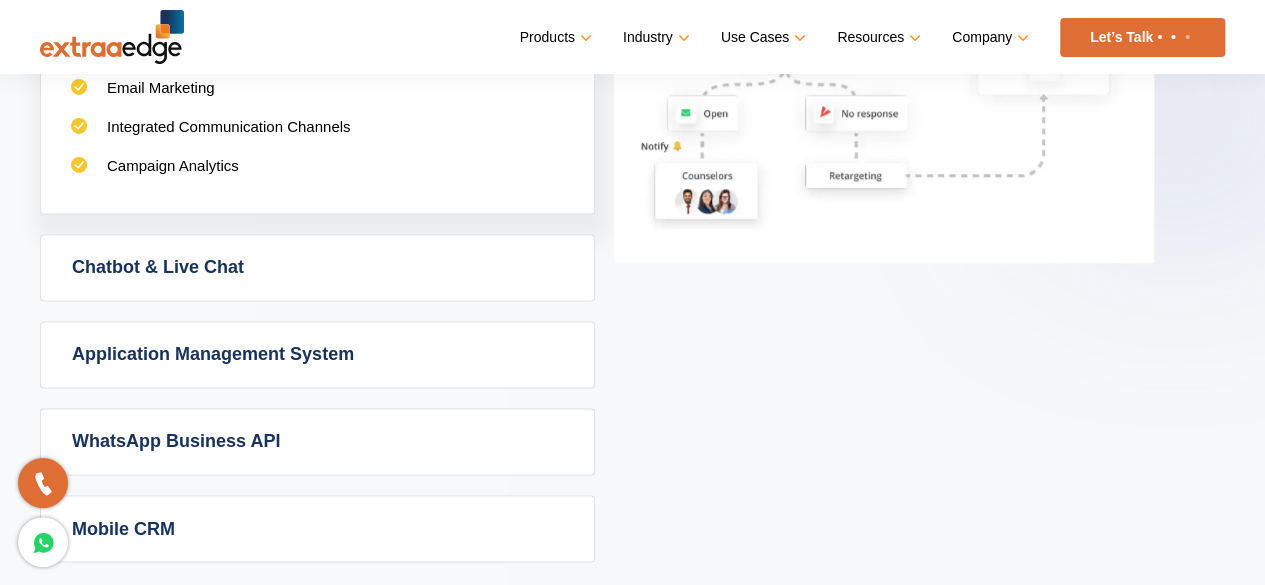 click on "Chatbot & Live Chat" at bounding box center [317, 267] 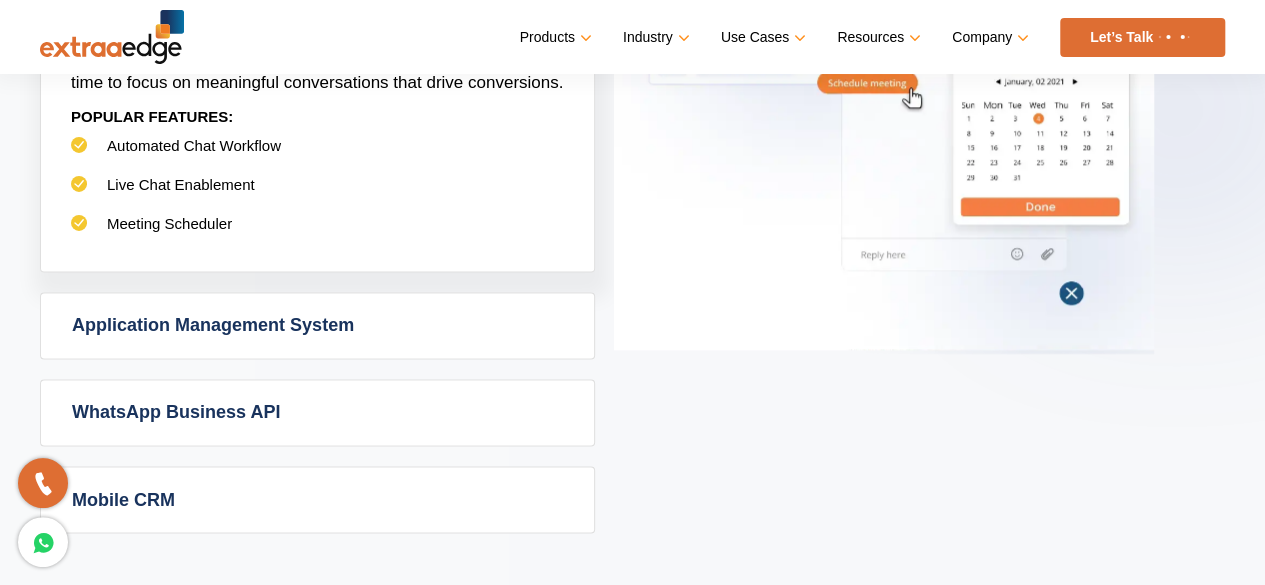 click on "Let’s Talk" at bounding box center (1142, 37) 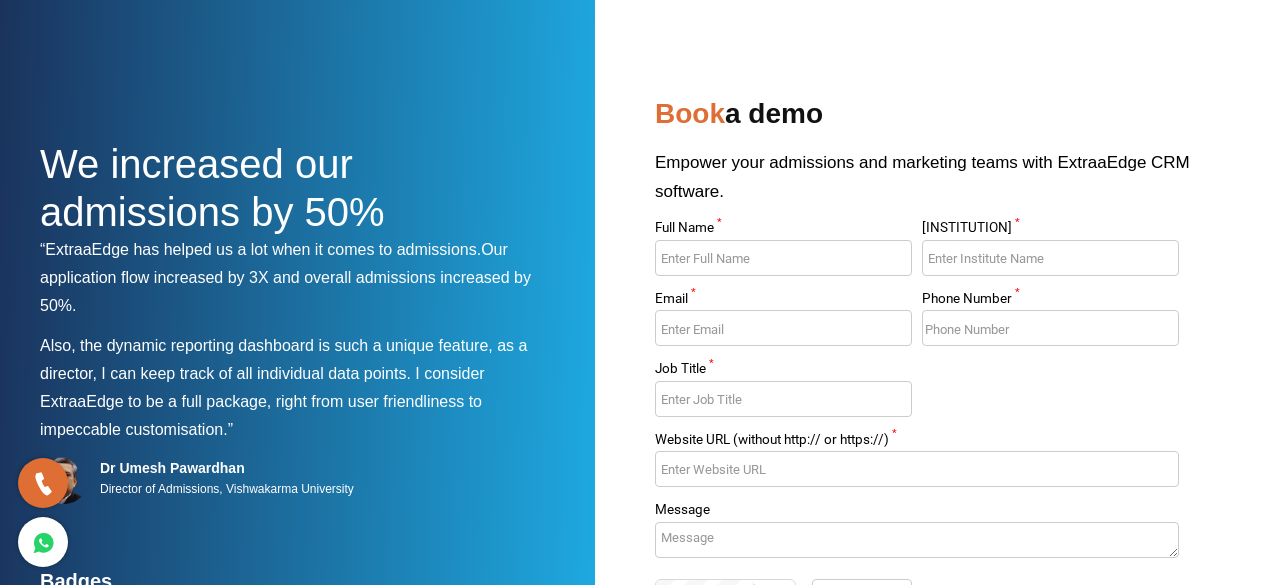 scroll, scrollTop: 0, scrollLeft: 0, axis: both 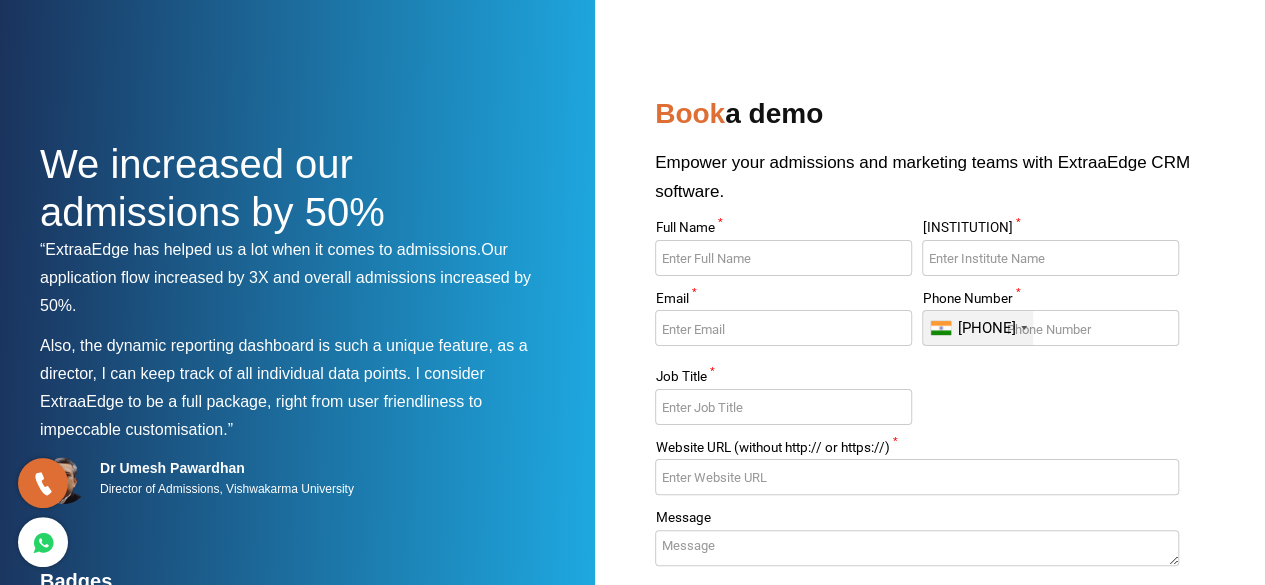 click on "Full Name   *" at bounding box center [783, 258] 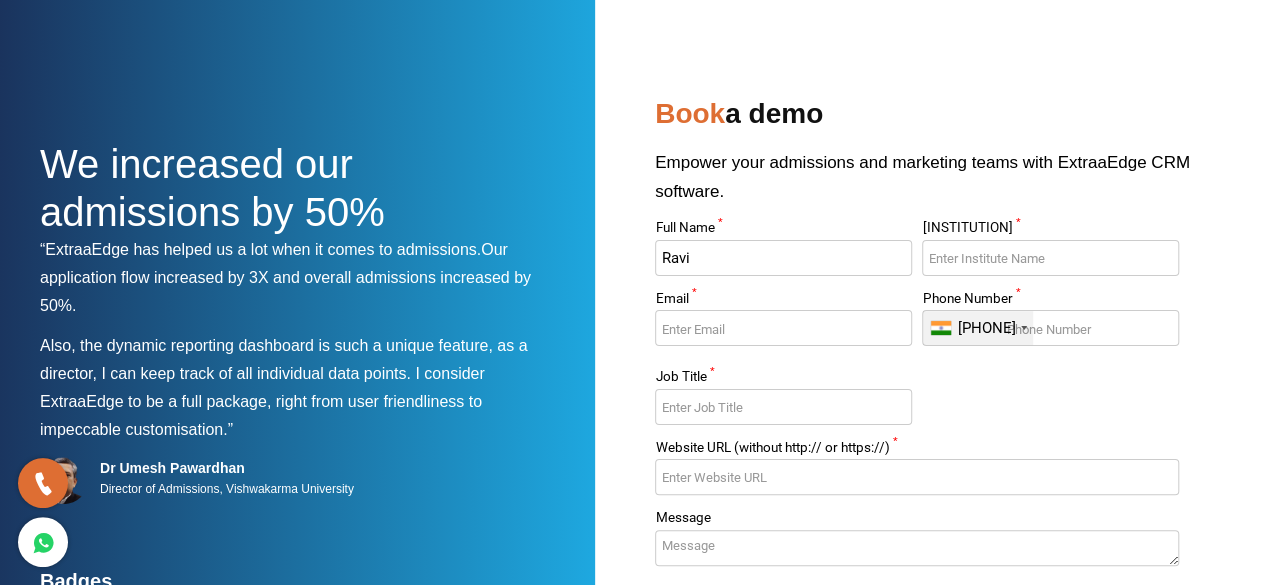 type on "[FIRST]" 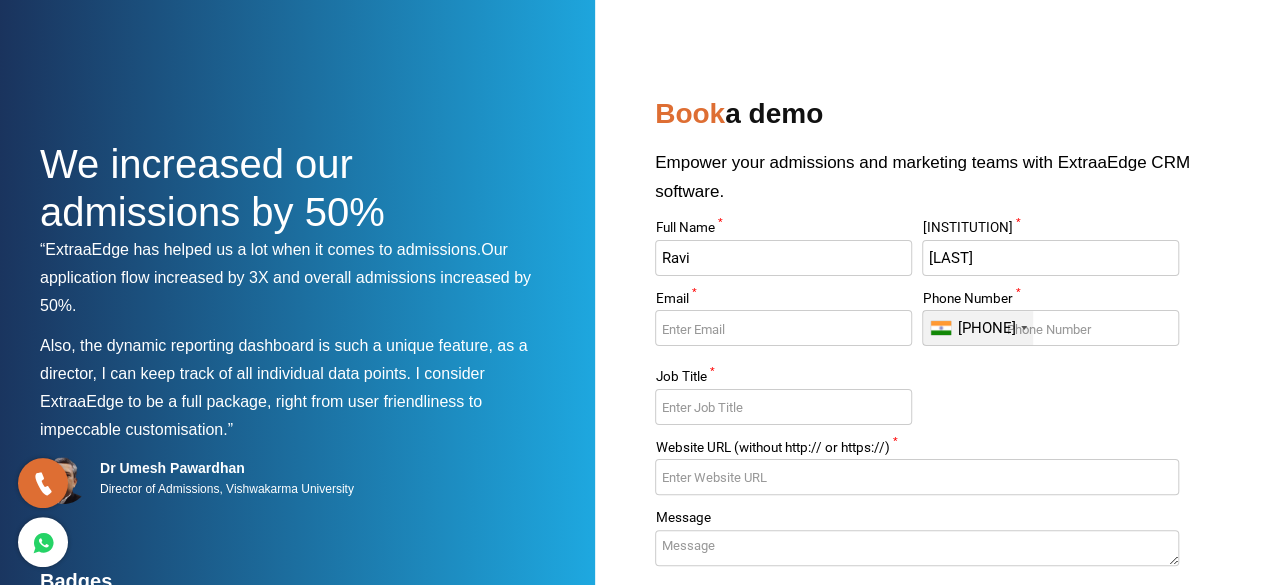 type on "Kumar" 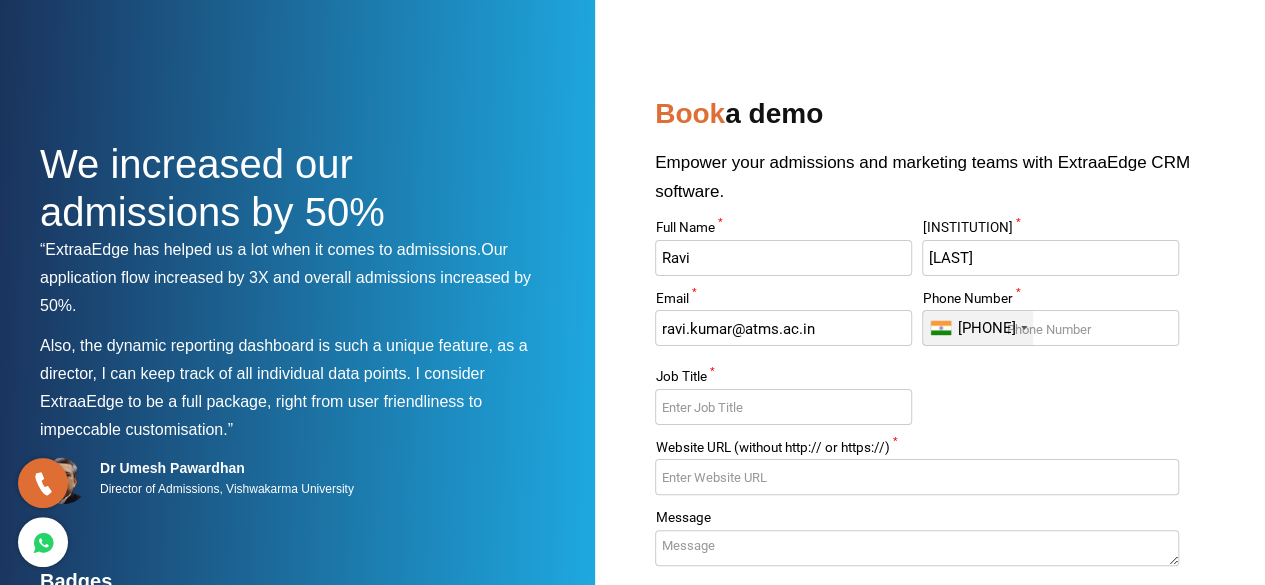 type on "support@example.com" 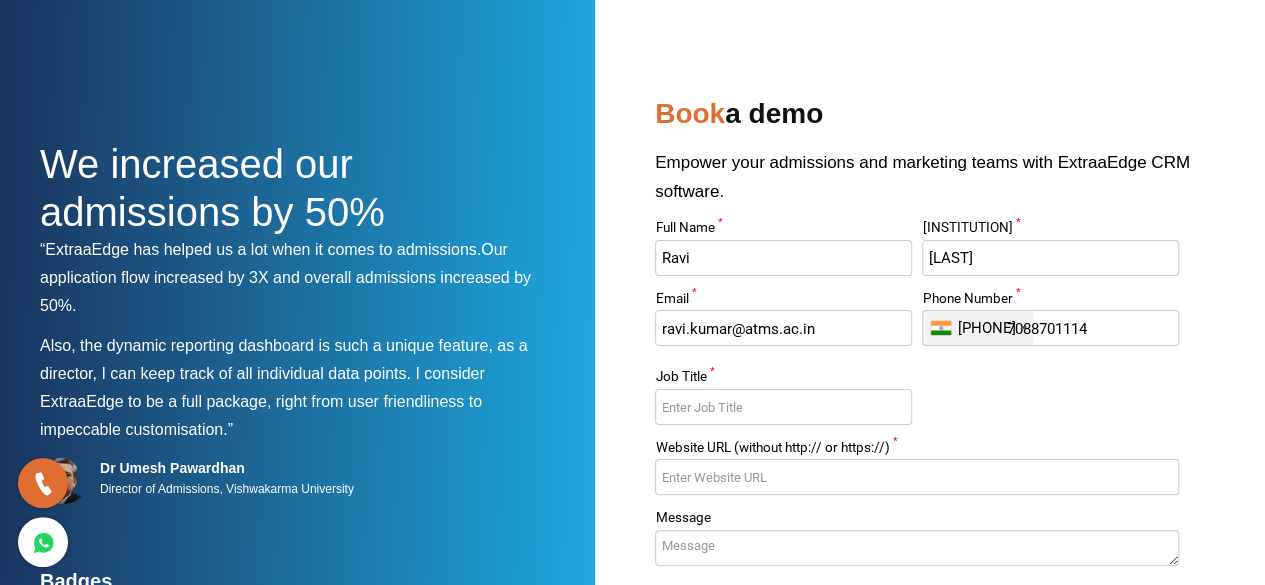 type on "[PHONE]" 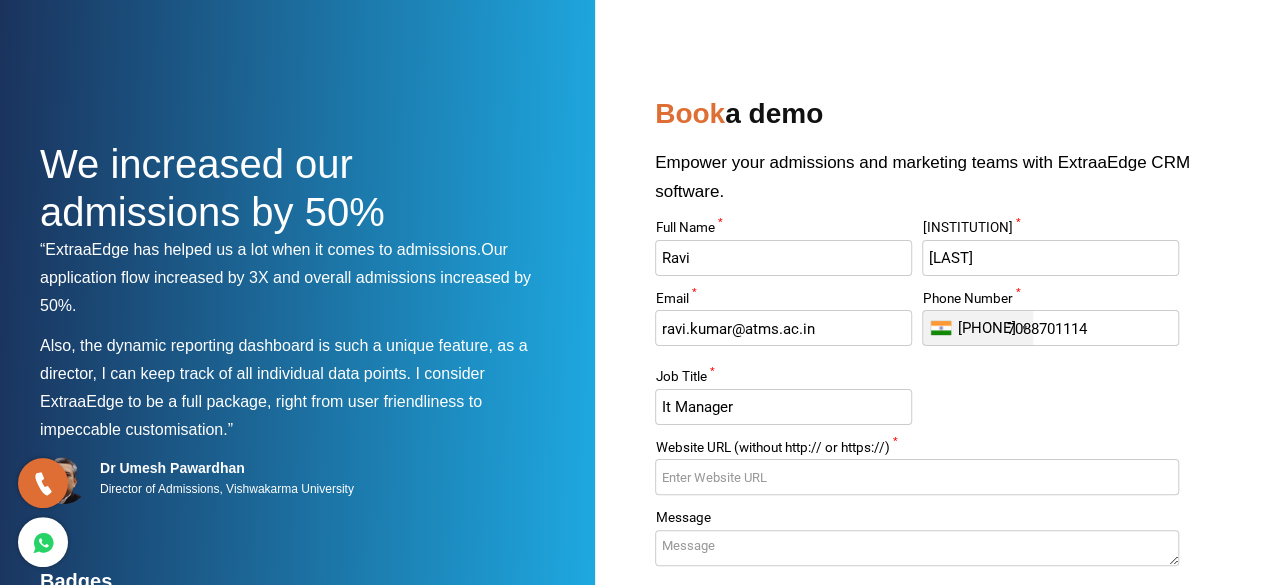 type on "It Manager" 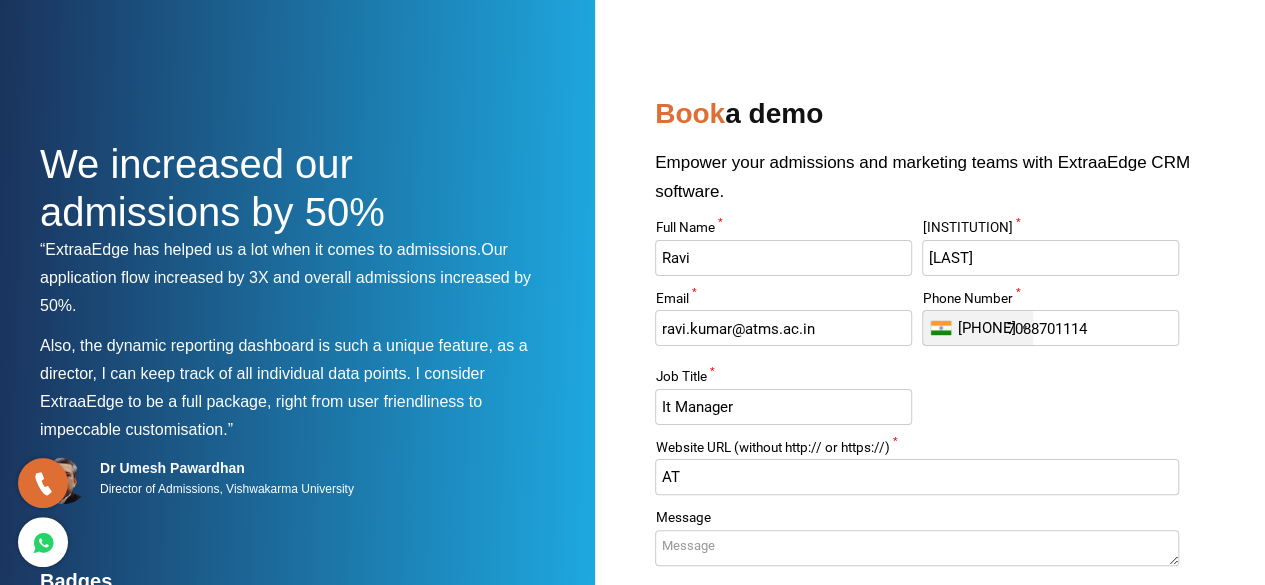 type on "A" 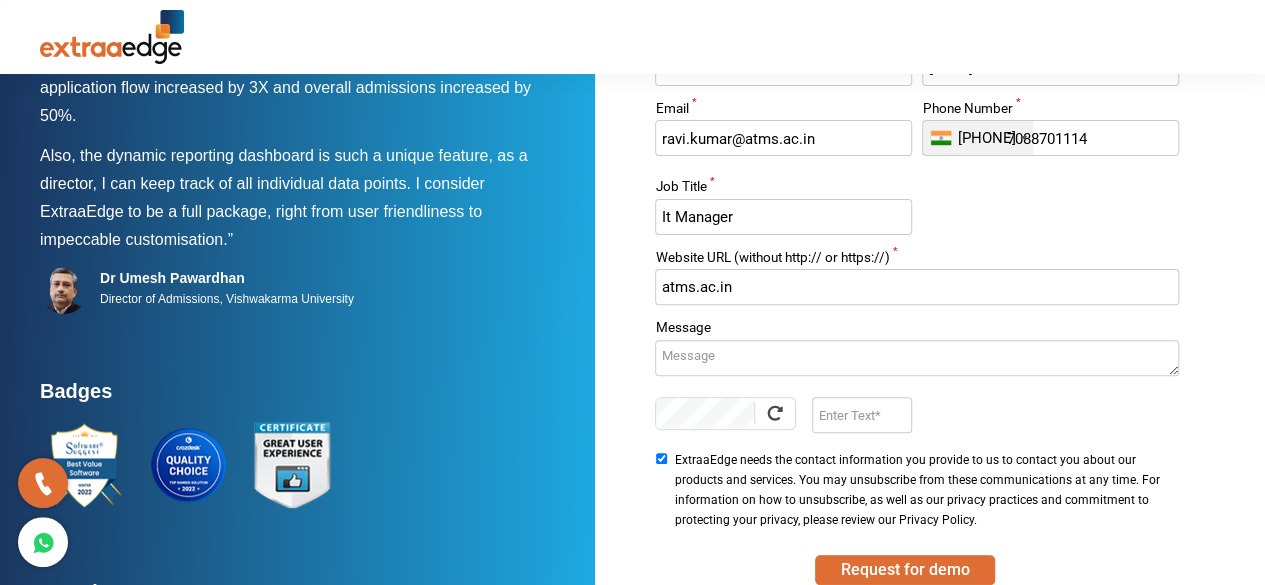 scroll, scrollTop: 300, scrollLeft: 0, axis: vertical 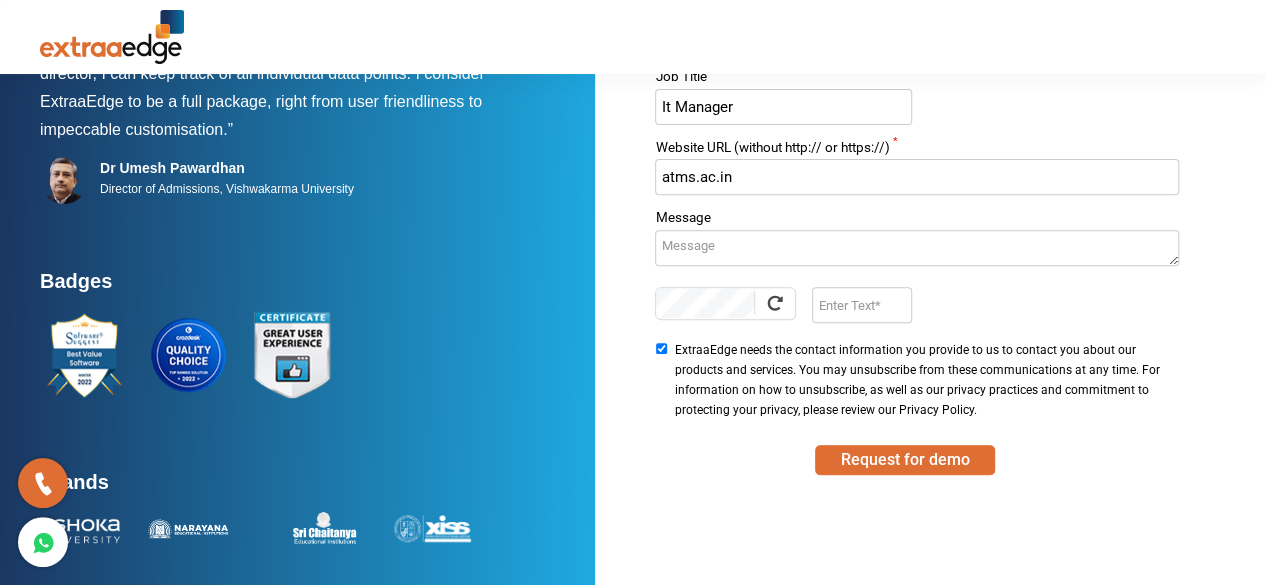 type on "atms.ac.in" 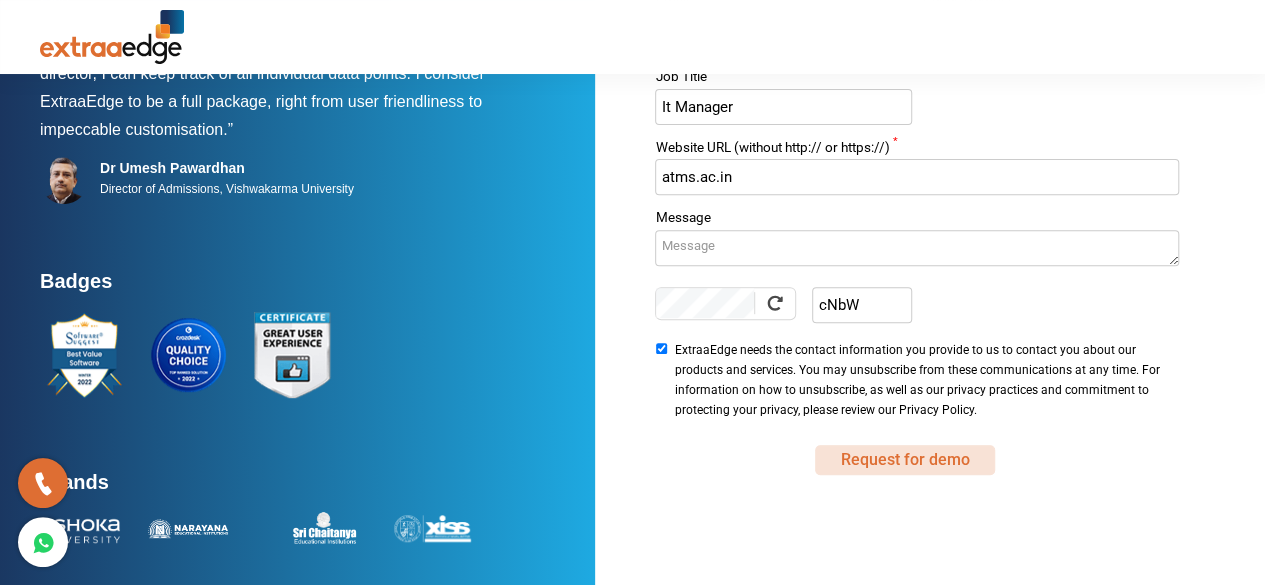 type on "cNbW" 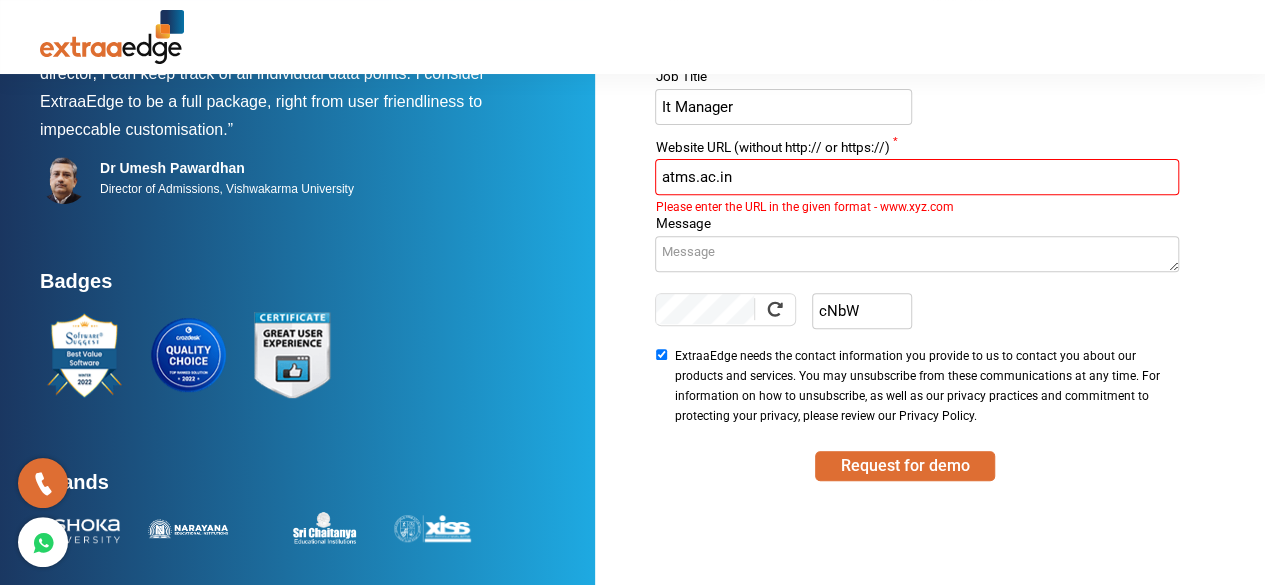 click on "atms.ac.in" at bounding box center (916, 177) 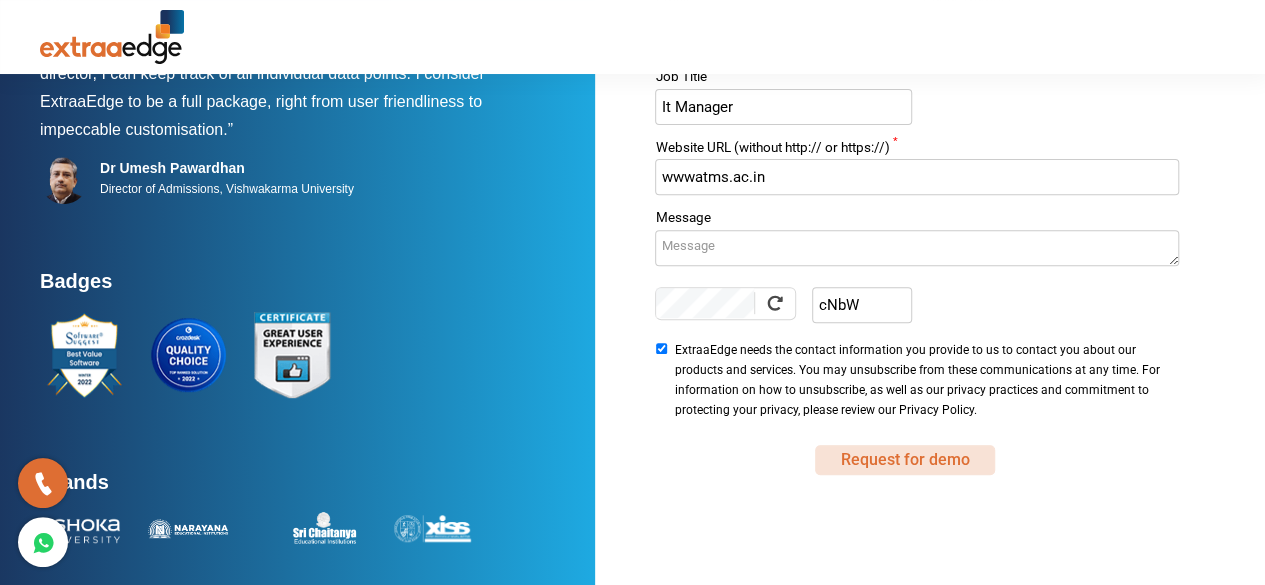 click on "Request for demo" at bounding box center (905, 460) 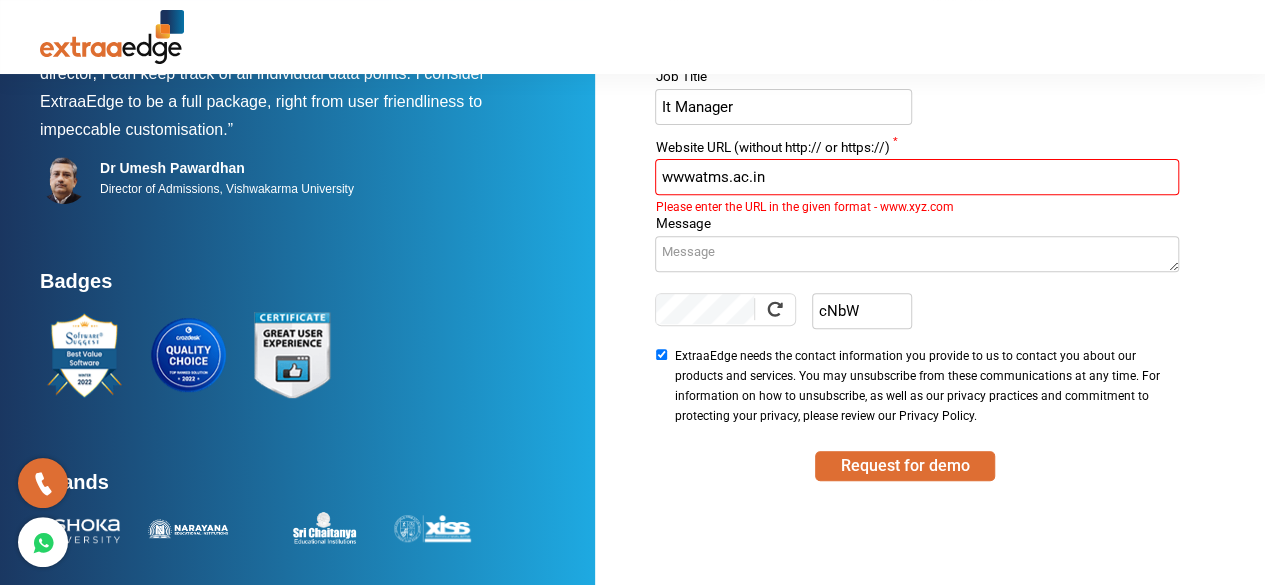 click on "wwwatms.ac.in" at bounding box center [916, 177] 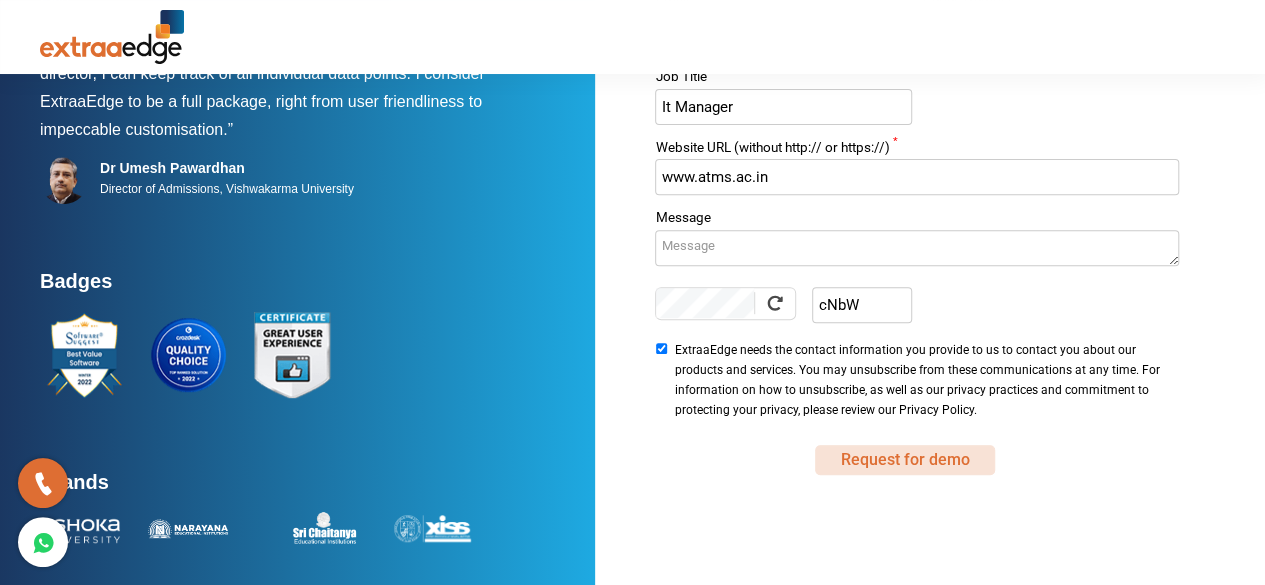 type on "www.atms.ac.in" 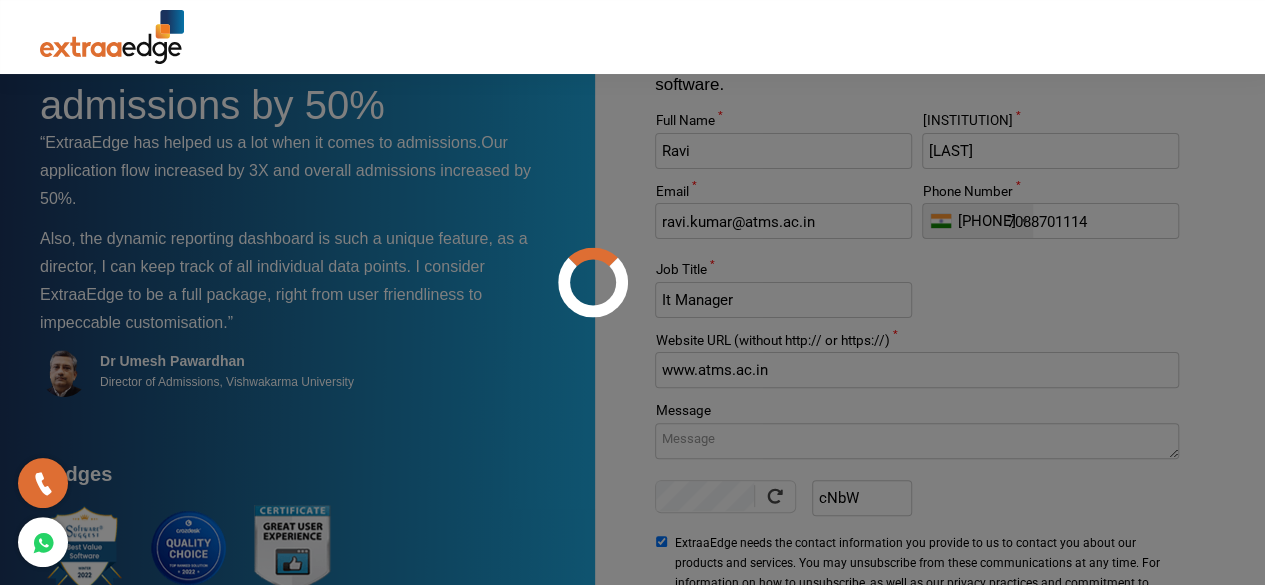 scroll, scrollTop: 100, scrollLeft: 0, axis: vertical 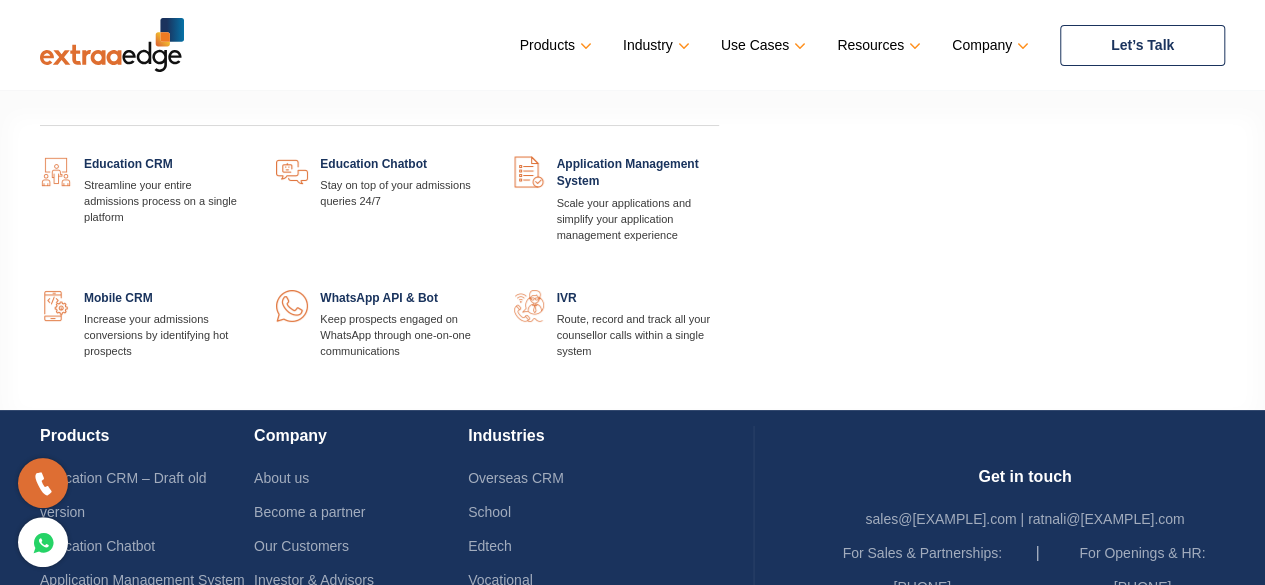 click at bounding box center (246, 156) 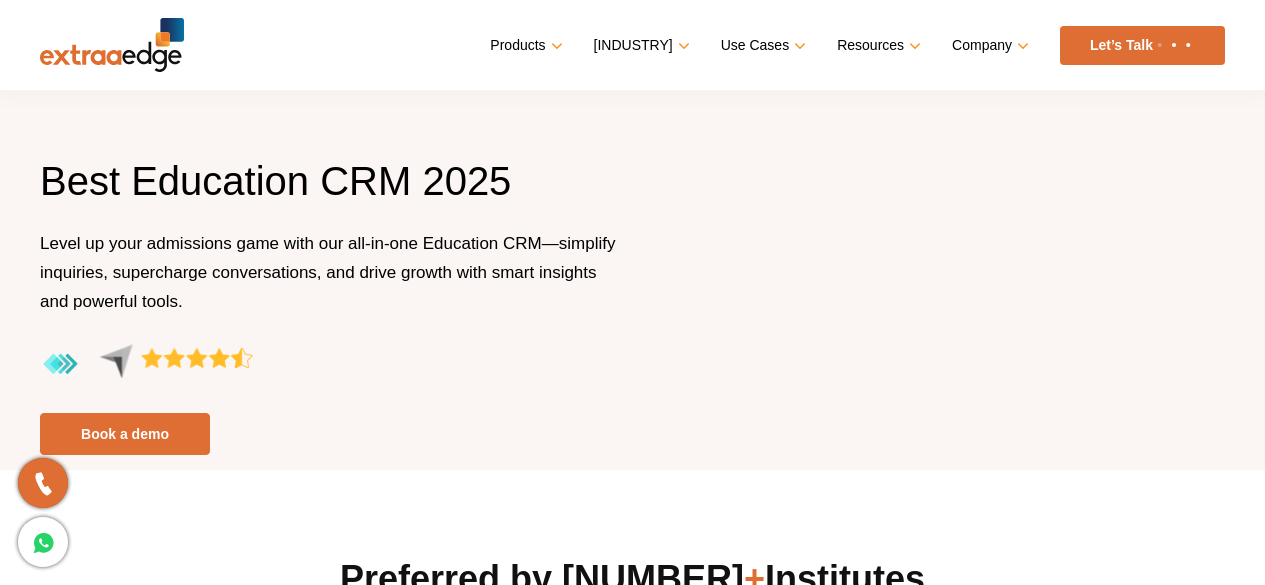 scroll, scrollTop: 0, scrollLeft: 0, axis: both 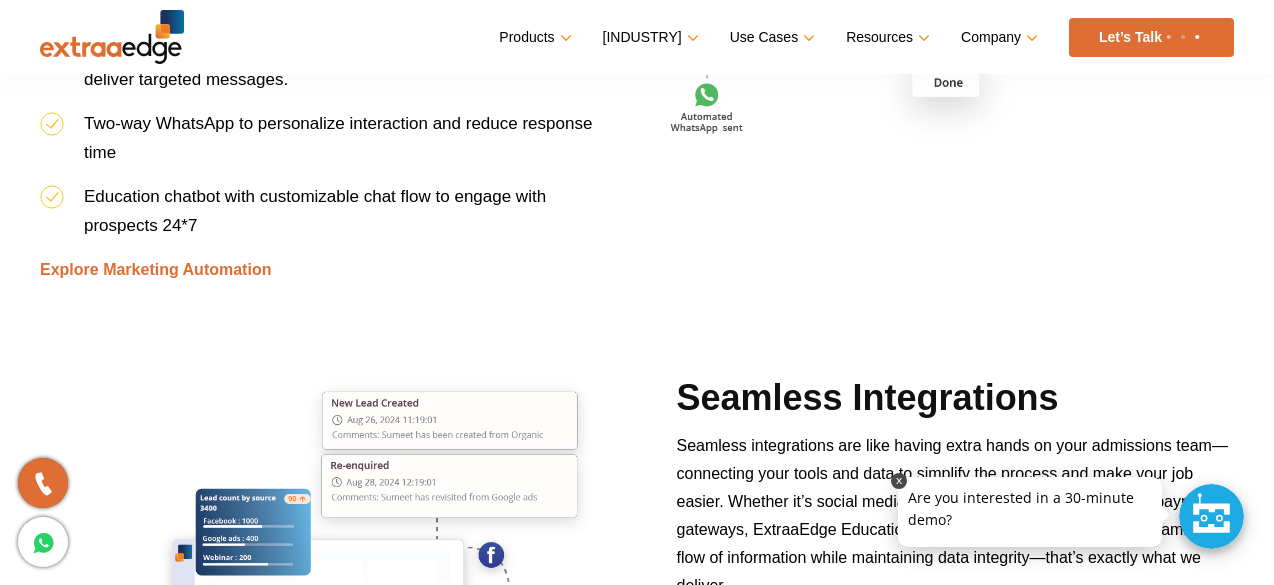 click at bounding box center [1030, 477] 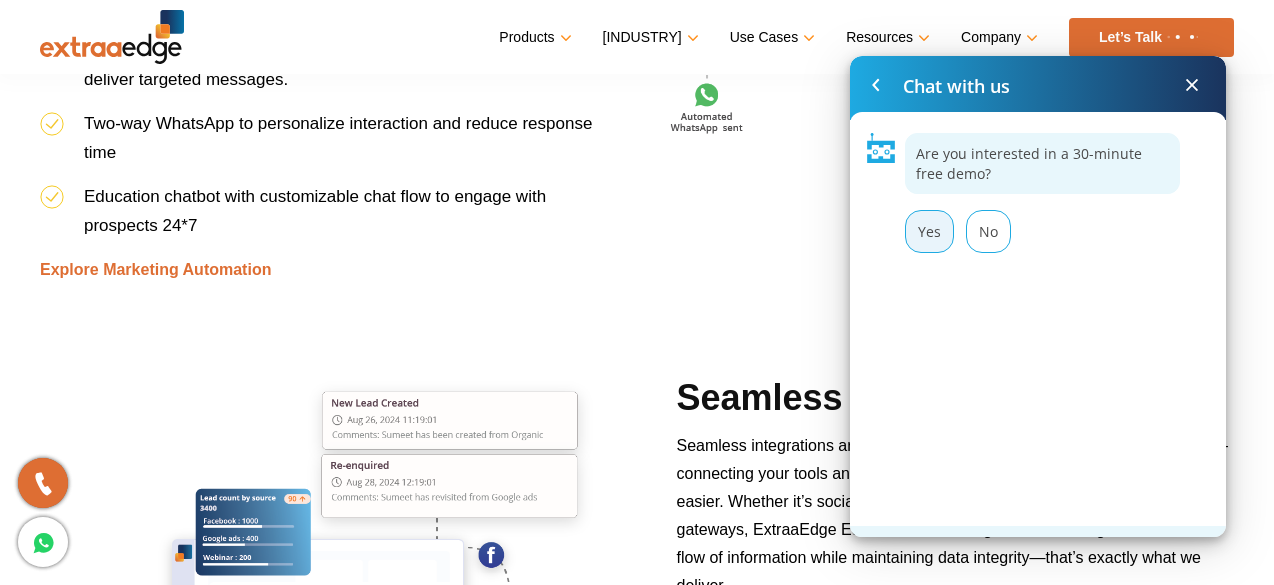 click on "Yes" at bounding box center (929, 231) 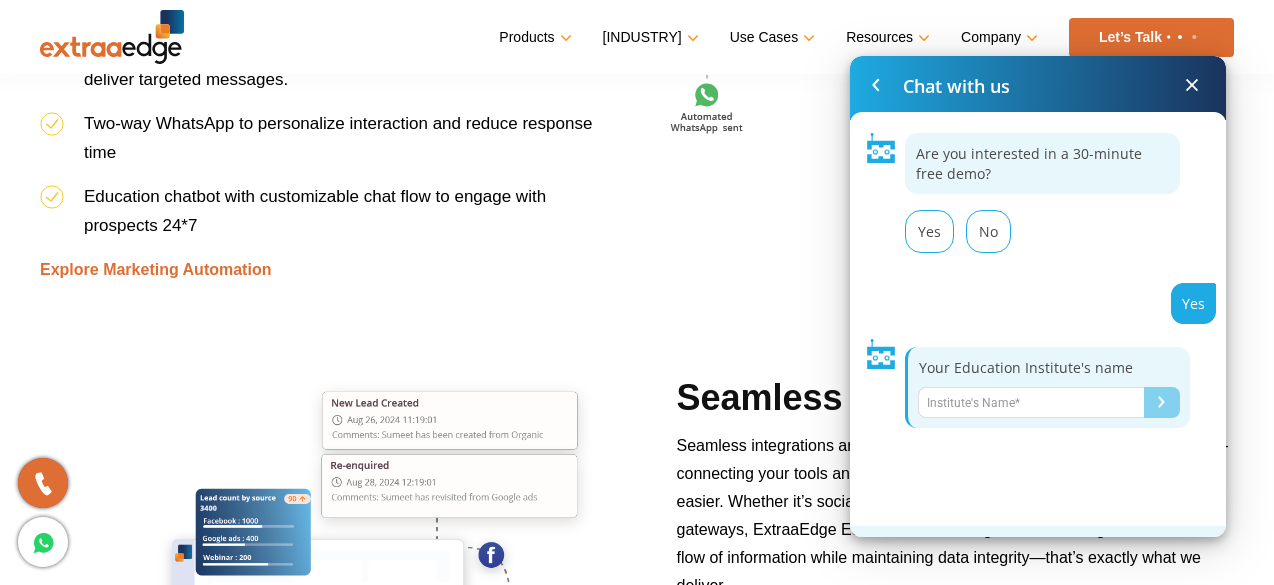 click at bounding box center (1031, 402) 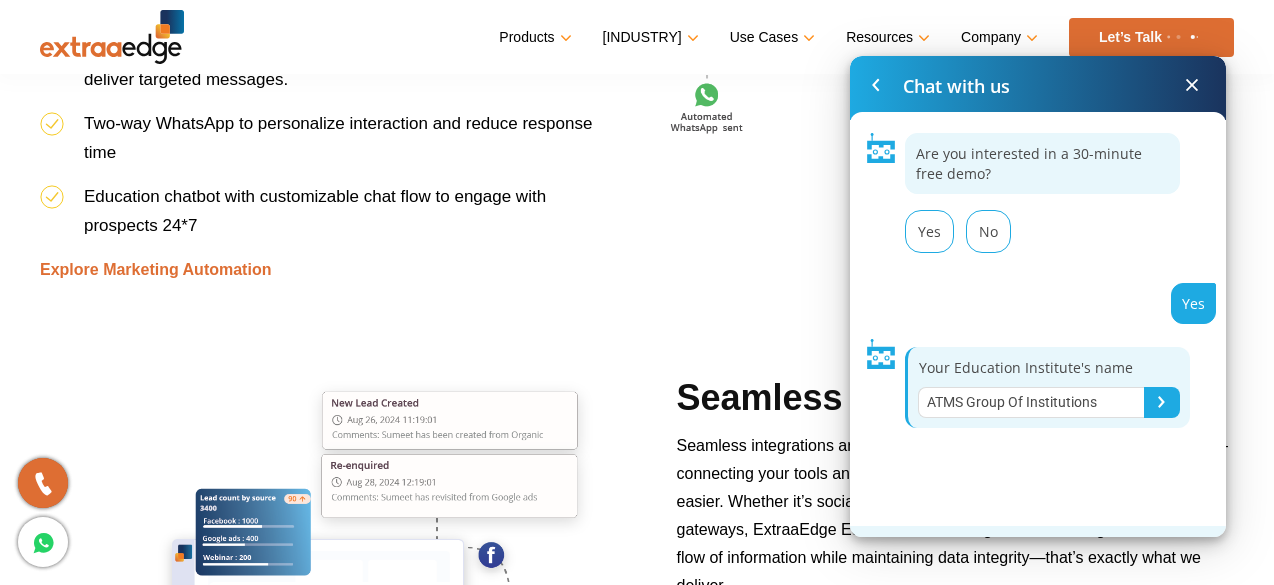 type on "ATMS Group Of Institutions" 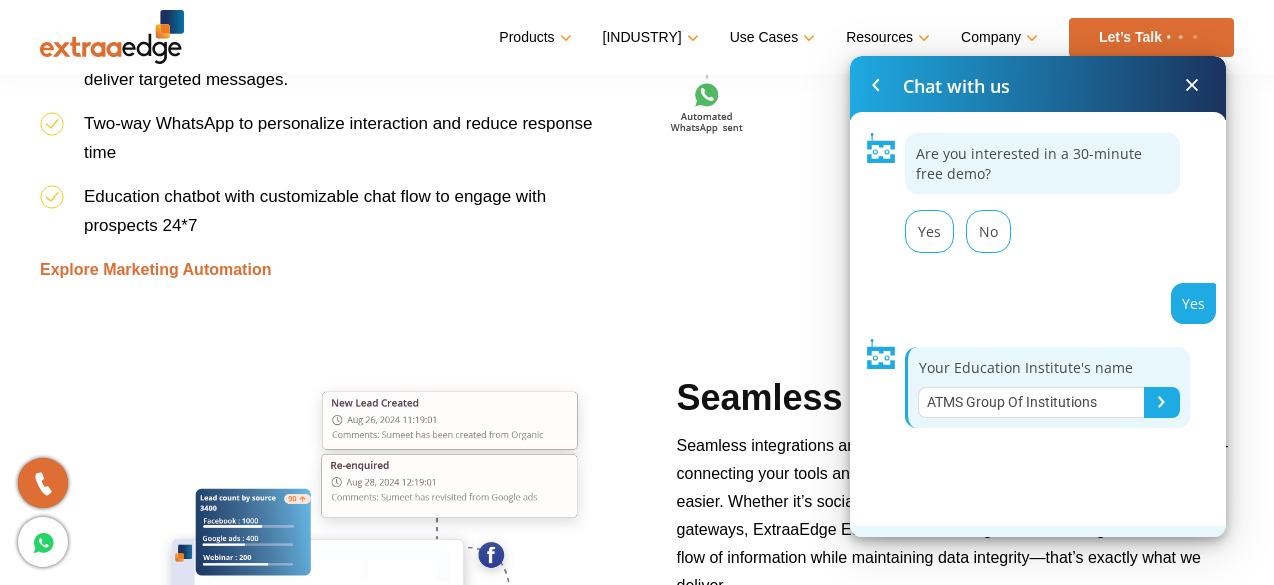 click at bounding box center (1161, 402) 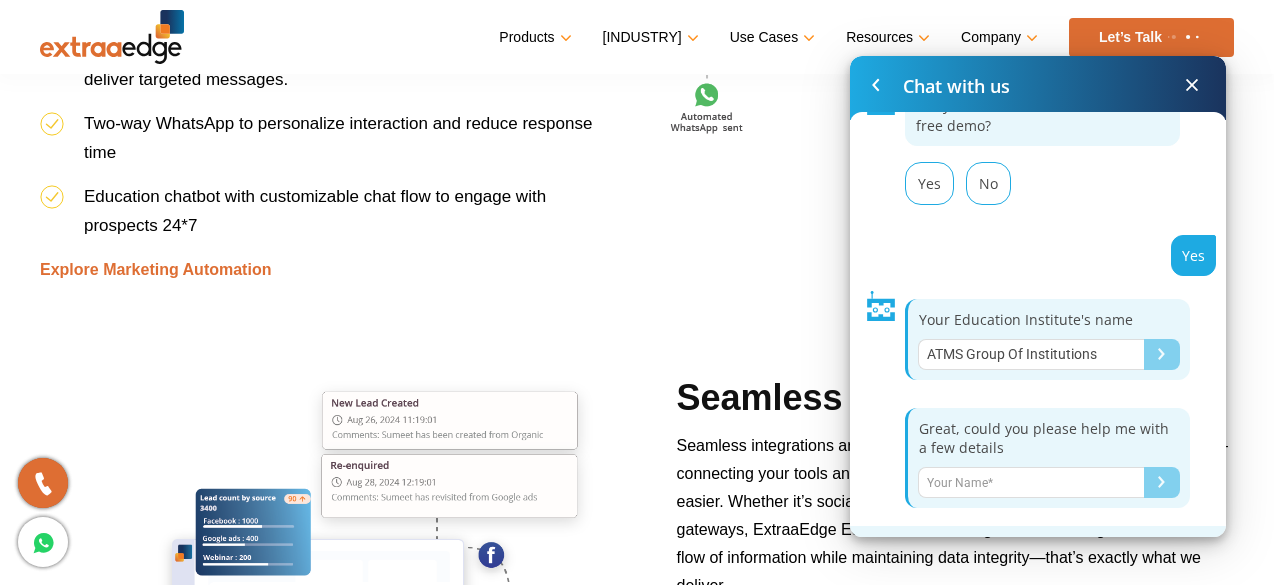 scroll, scrollTop: 51, scrollLeft: 0, axis: vertical 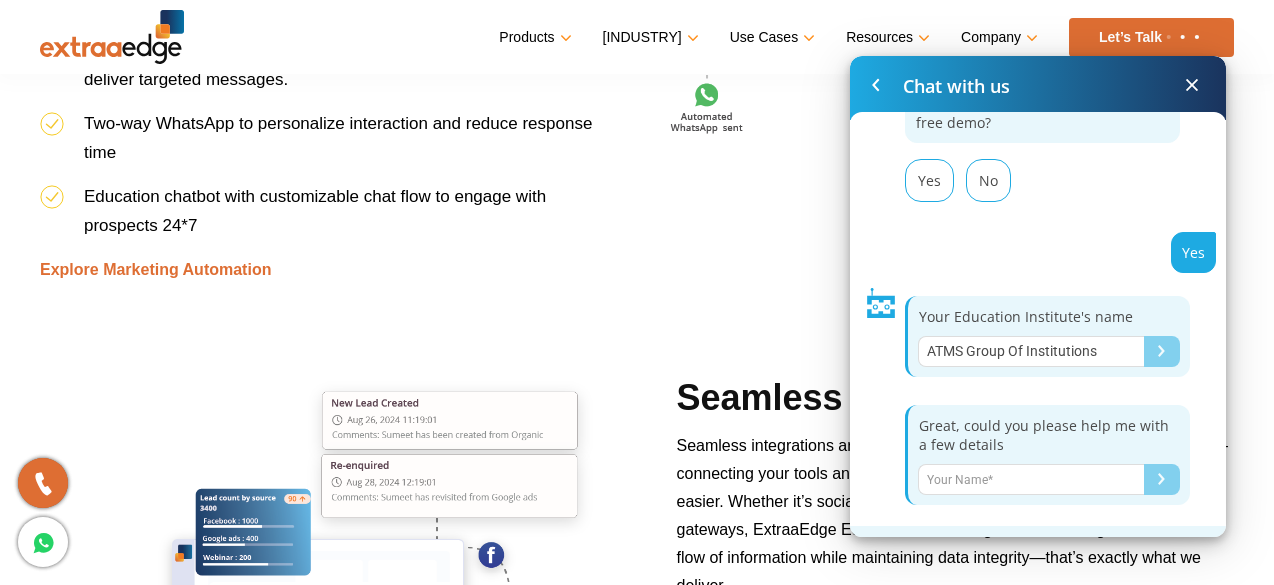 click at bounding box center [1031, 479] 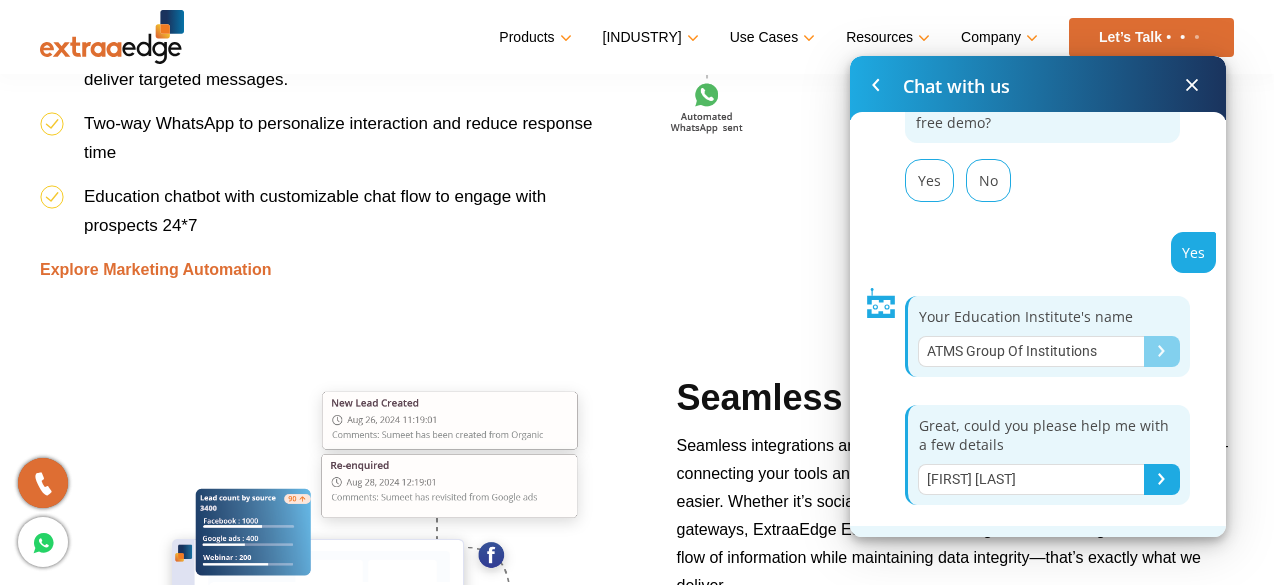 type on "[FIRST] [LAST]" 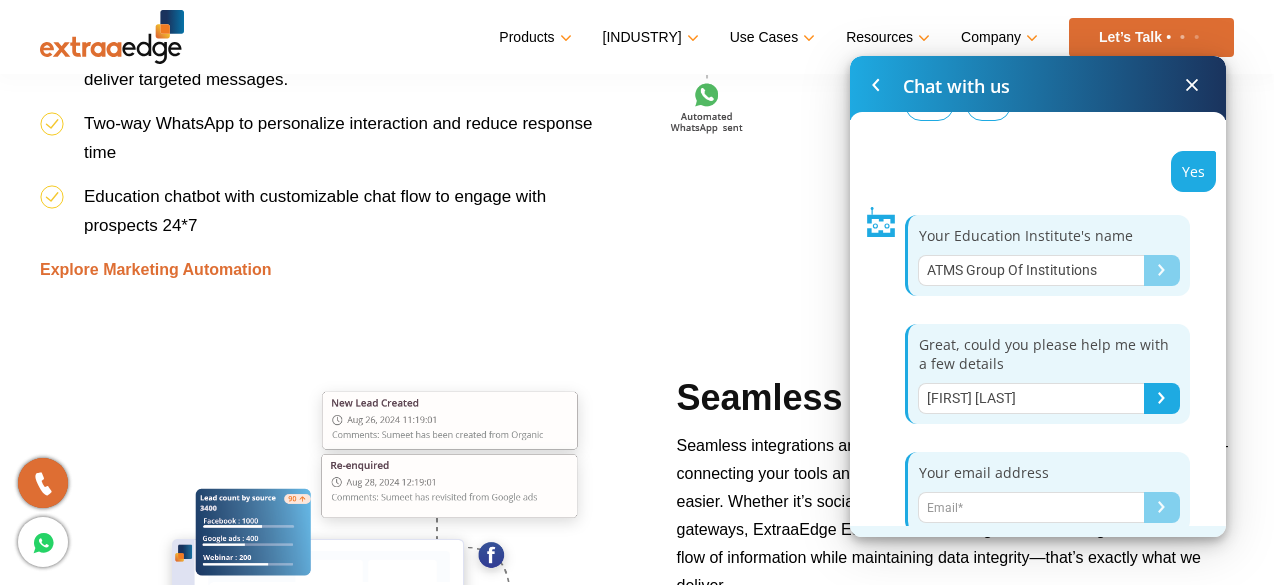 scroll, scrollTop: 146, scrollLeft: 0, axis: vertical 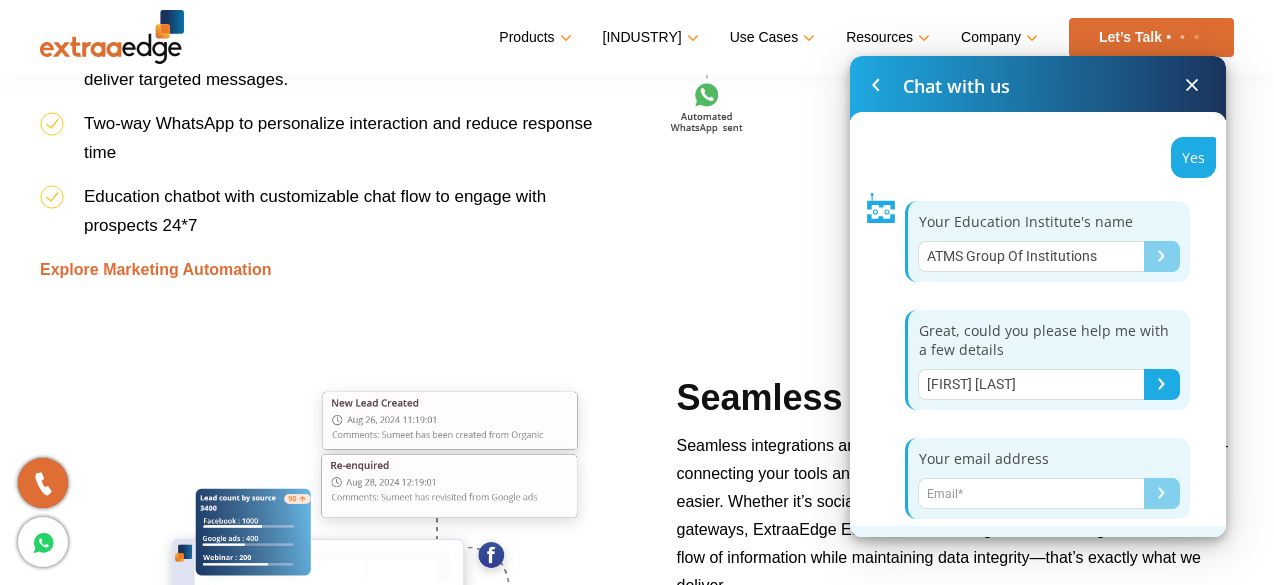 click at bounding box center [1031, 493] 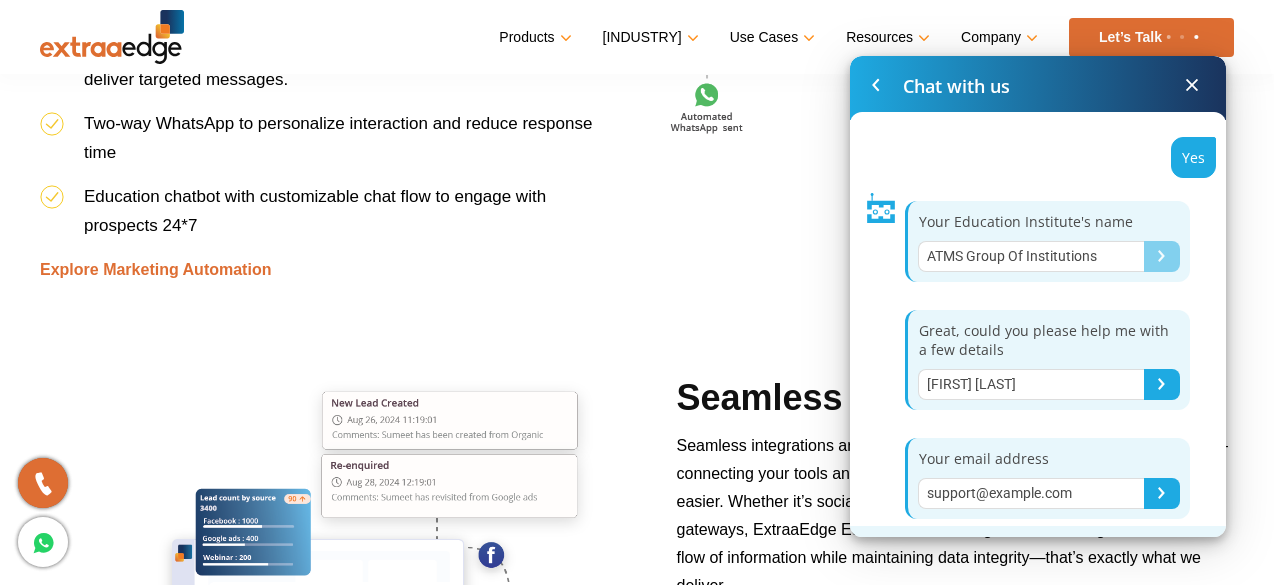 type on "support@example.com" 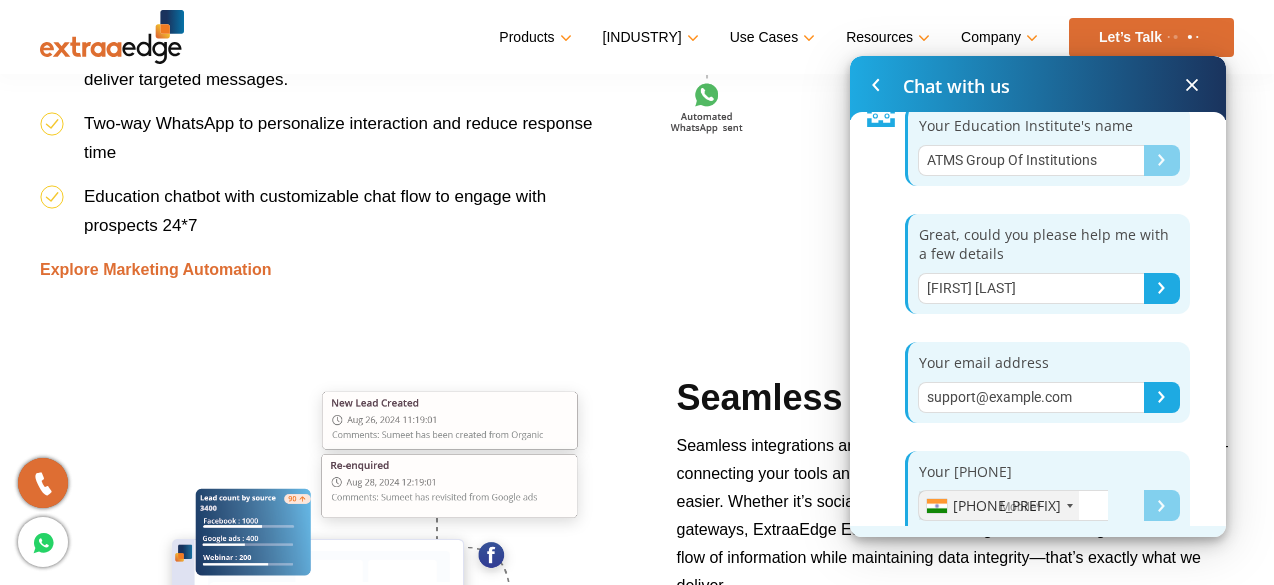 scroll, scrollTop: 262, scrollLeft: 0, axis: vertical 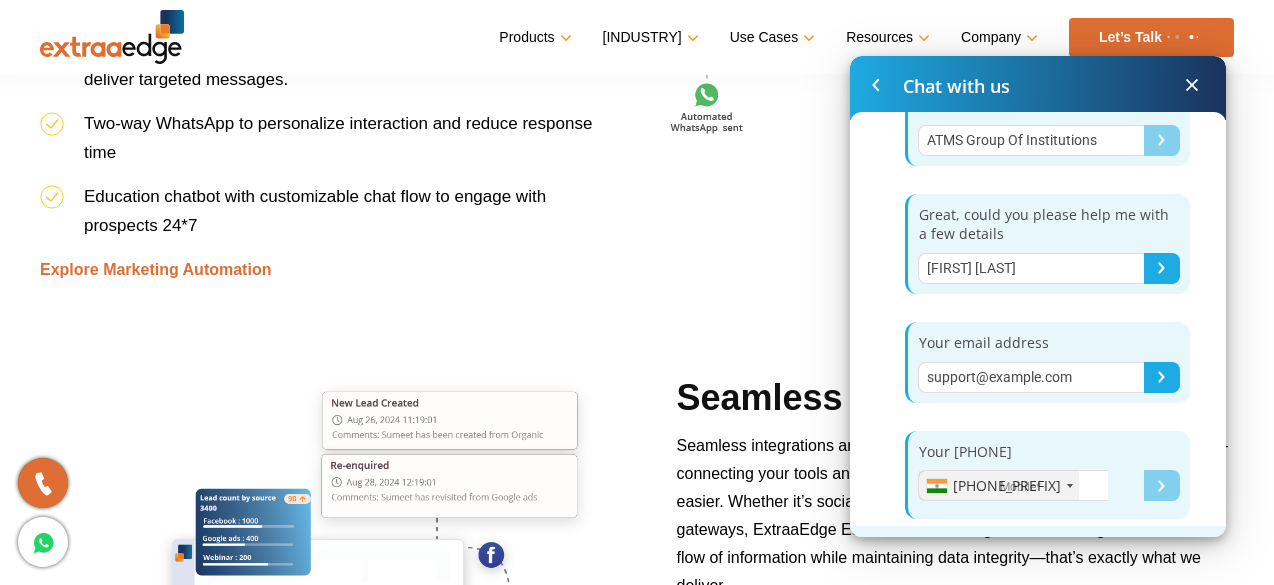 click at bounding box center (1013, 485) 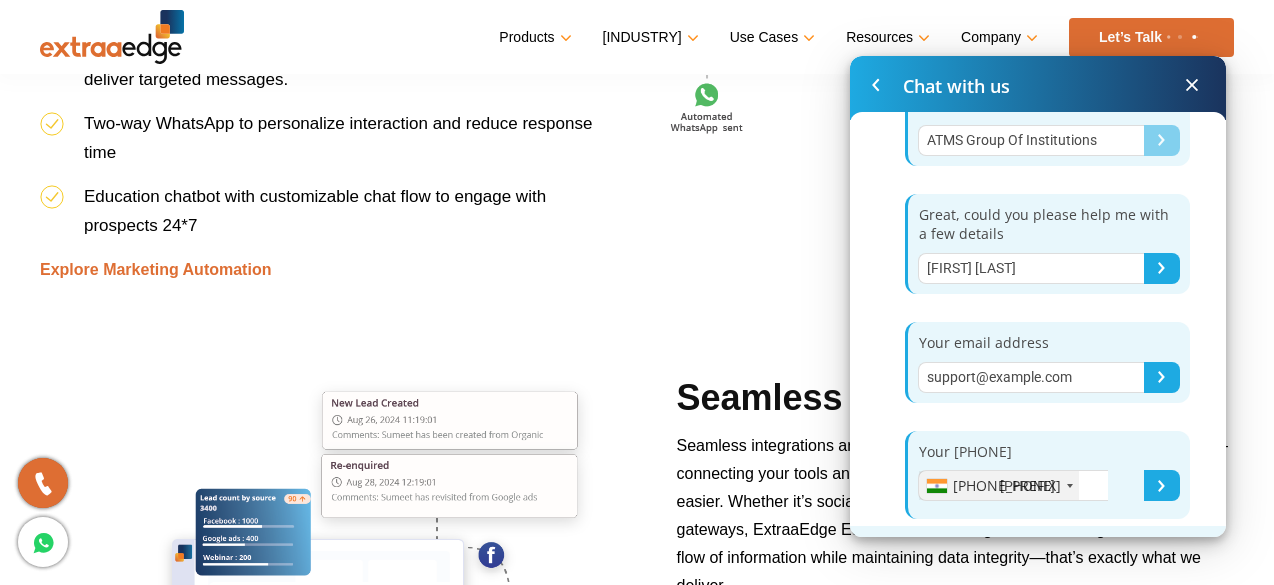 type on "[PHONE]" 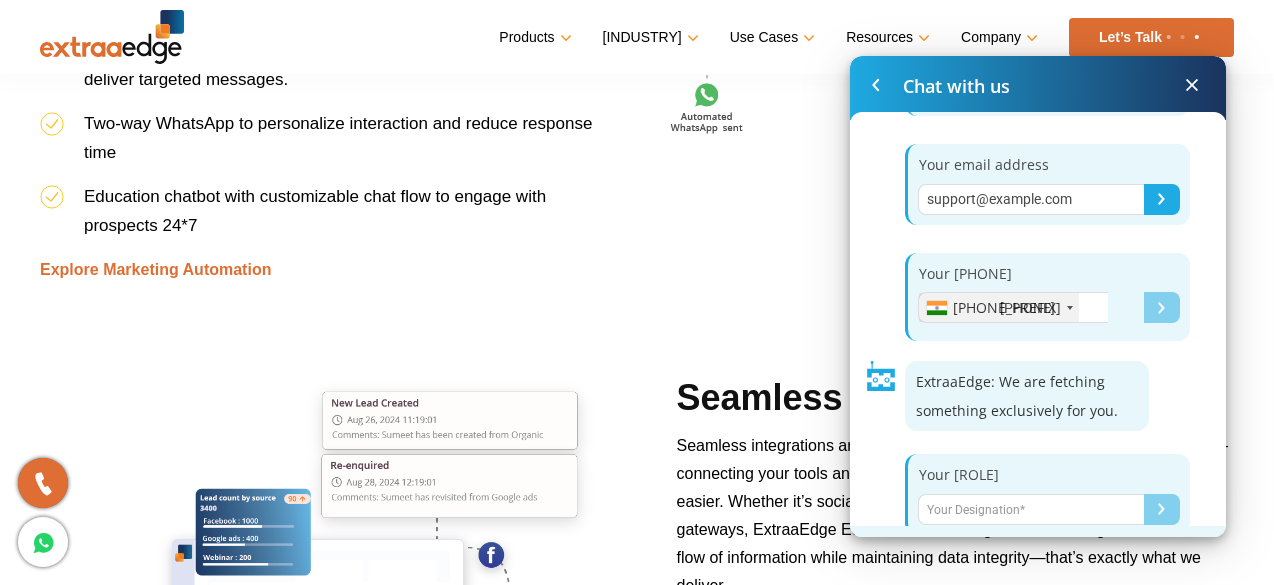 scroll, scrollTop: 454, scrollLeft: 0, axis: vertical 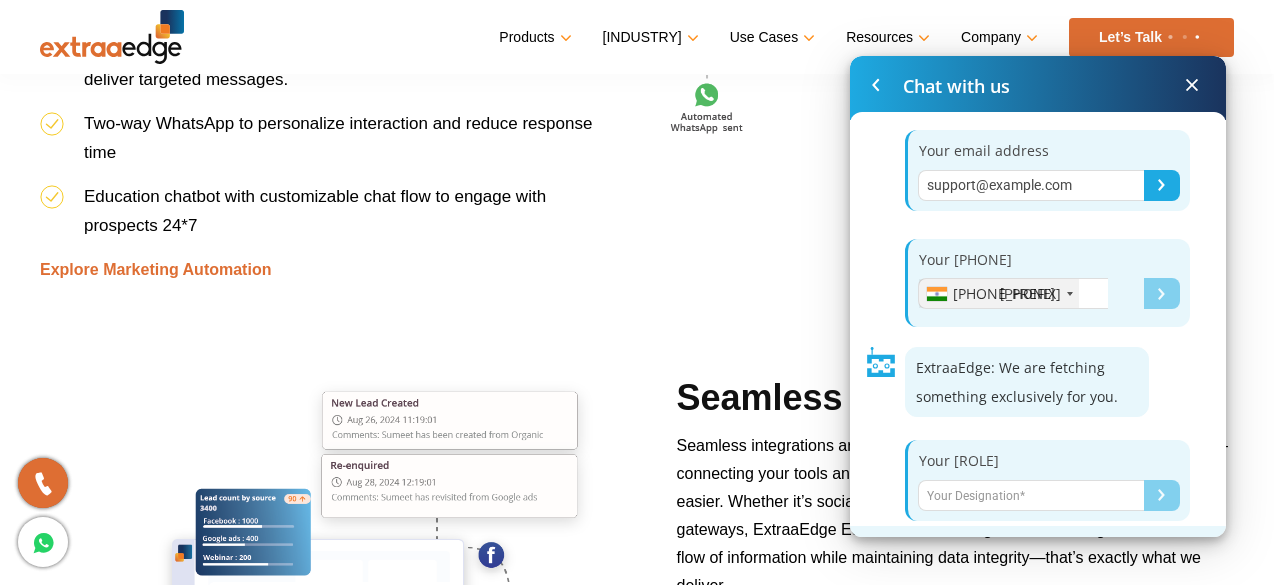 click at bounding box center (1031, 495) 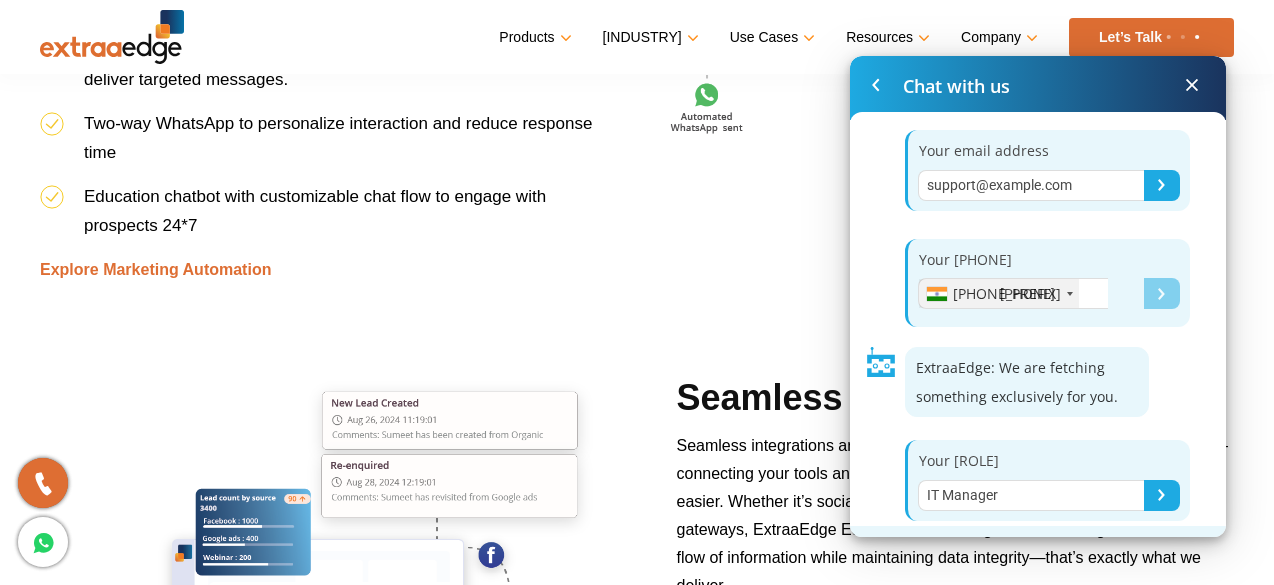 type on "IT Manager" 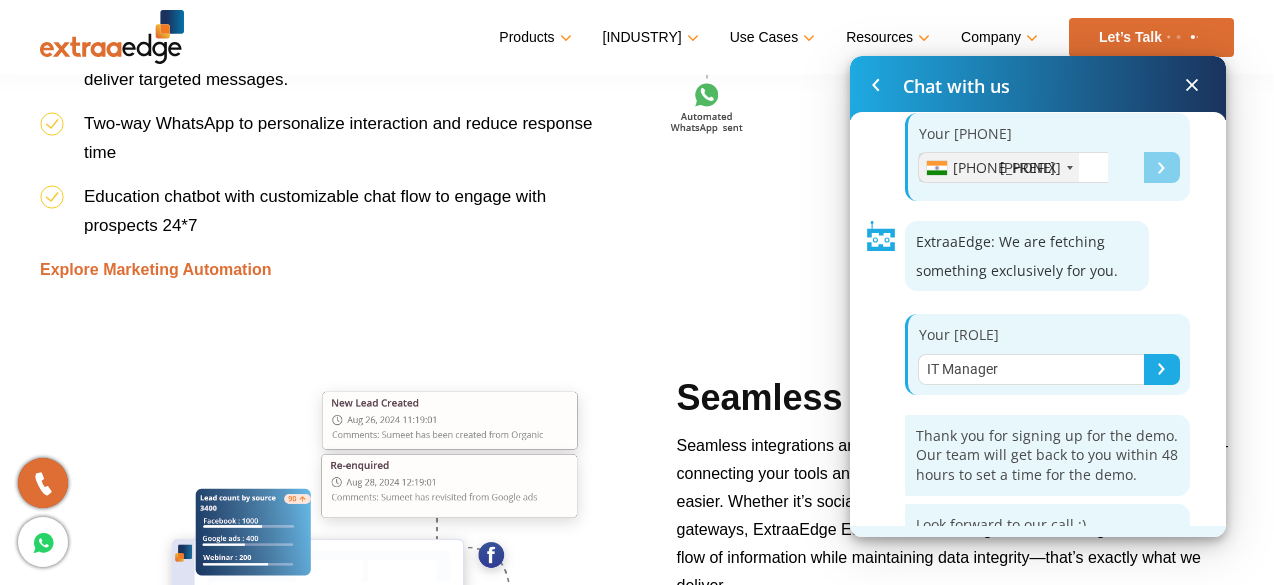 scroll, scrollTop: 592, scrollLeft: 0, axis: vertical 